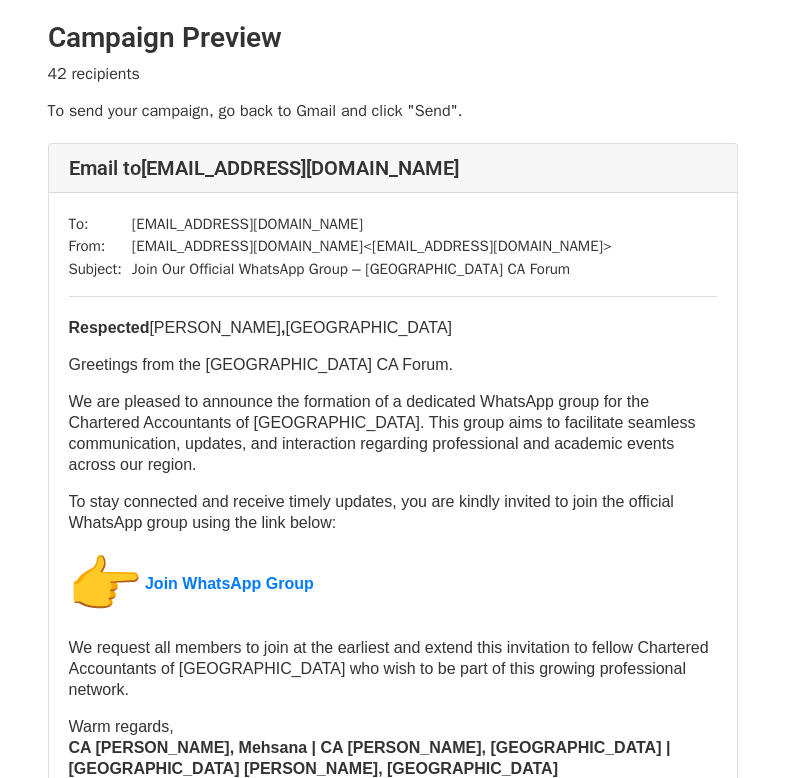 scroll, scrollTop: 0, scrollLeft: 0, axis: both 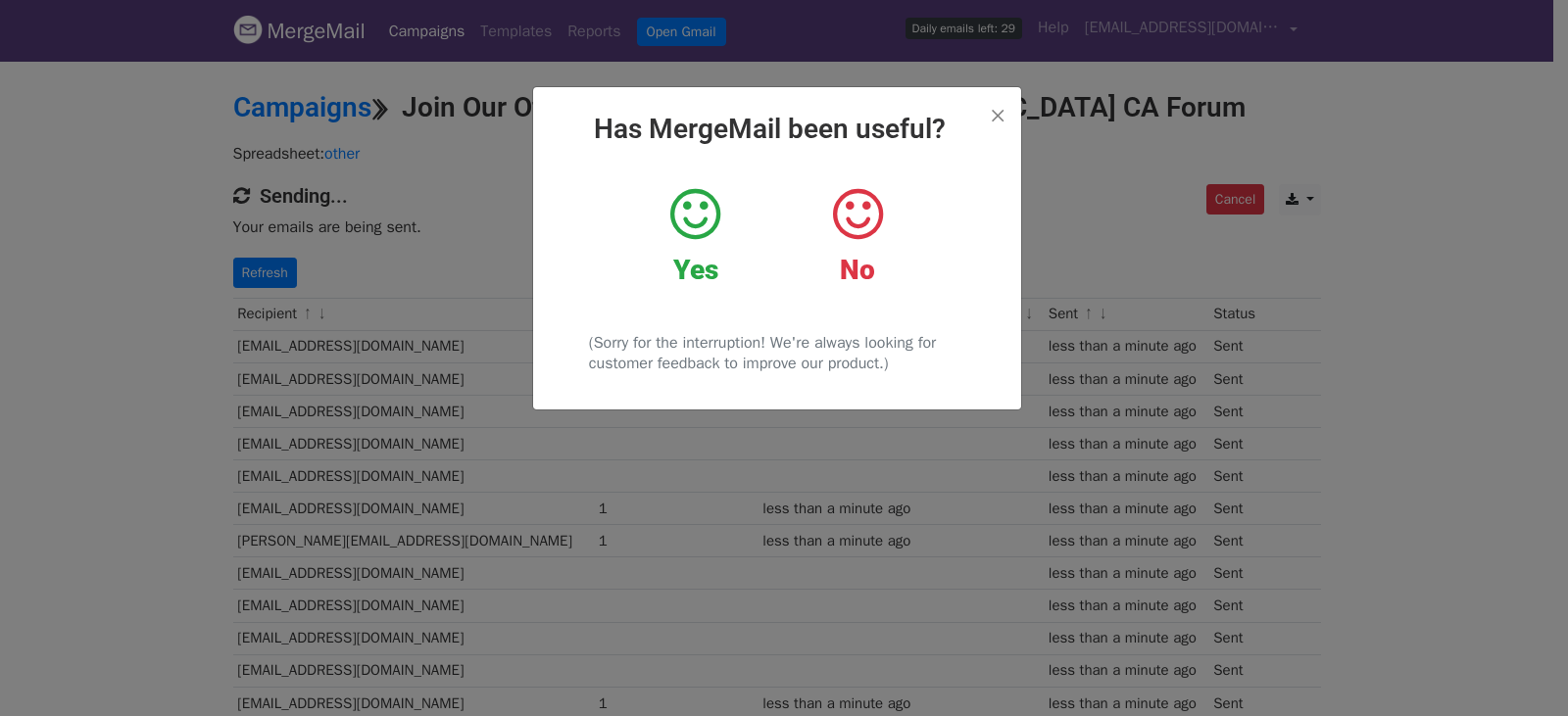 click at bounding box center (695, 215) 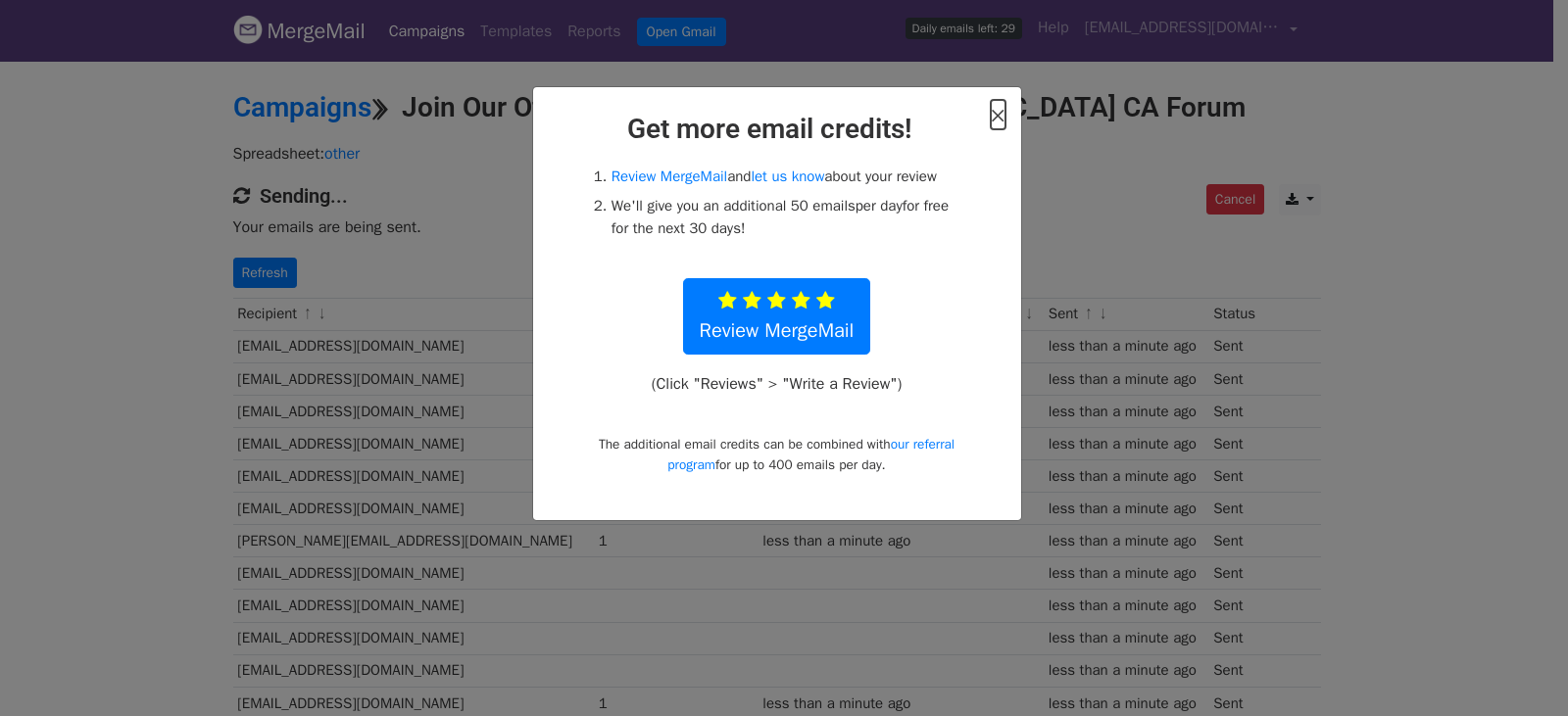 click on "×" at bounding box center [998, 115] 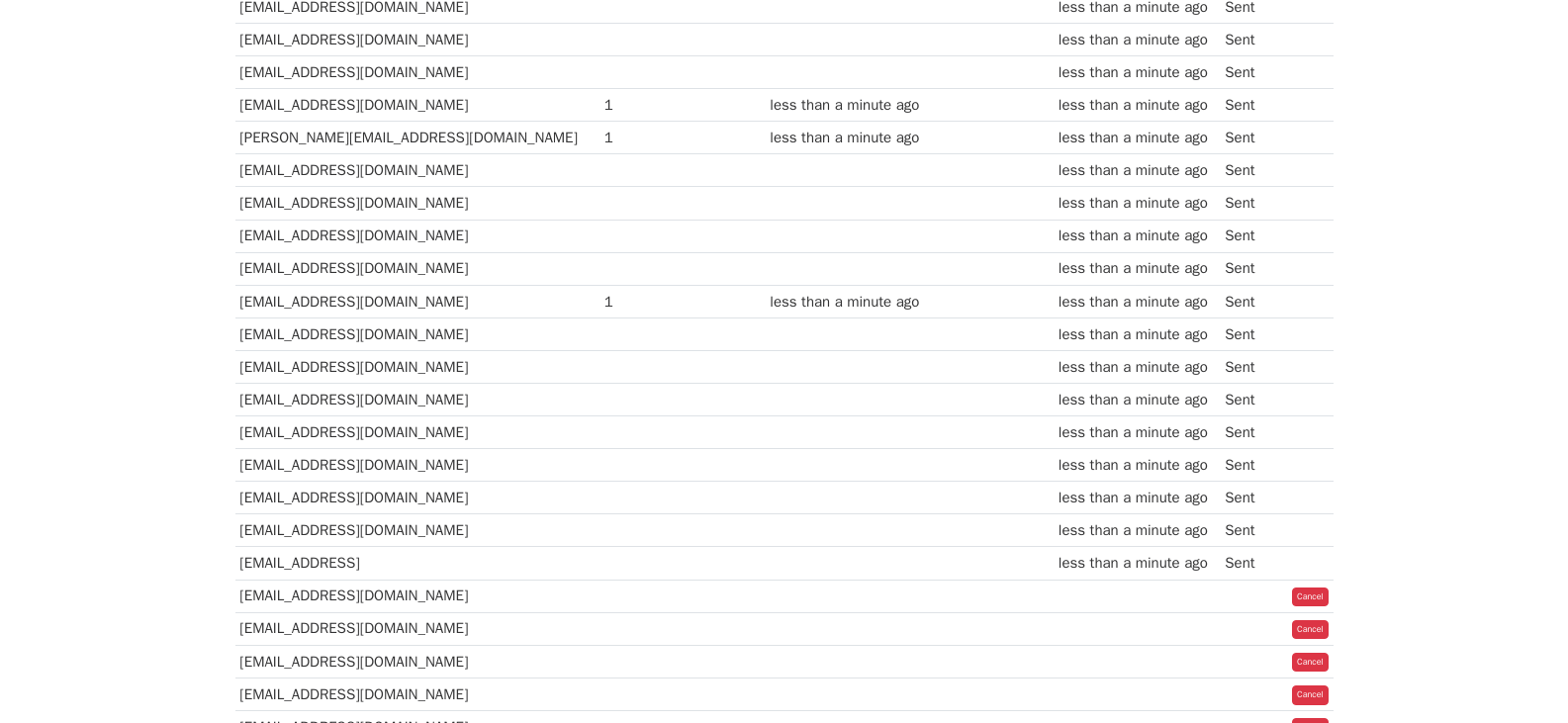 scroll, scrollTop: 407, scrollLeft: 0, axis: vertical 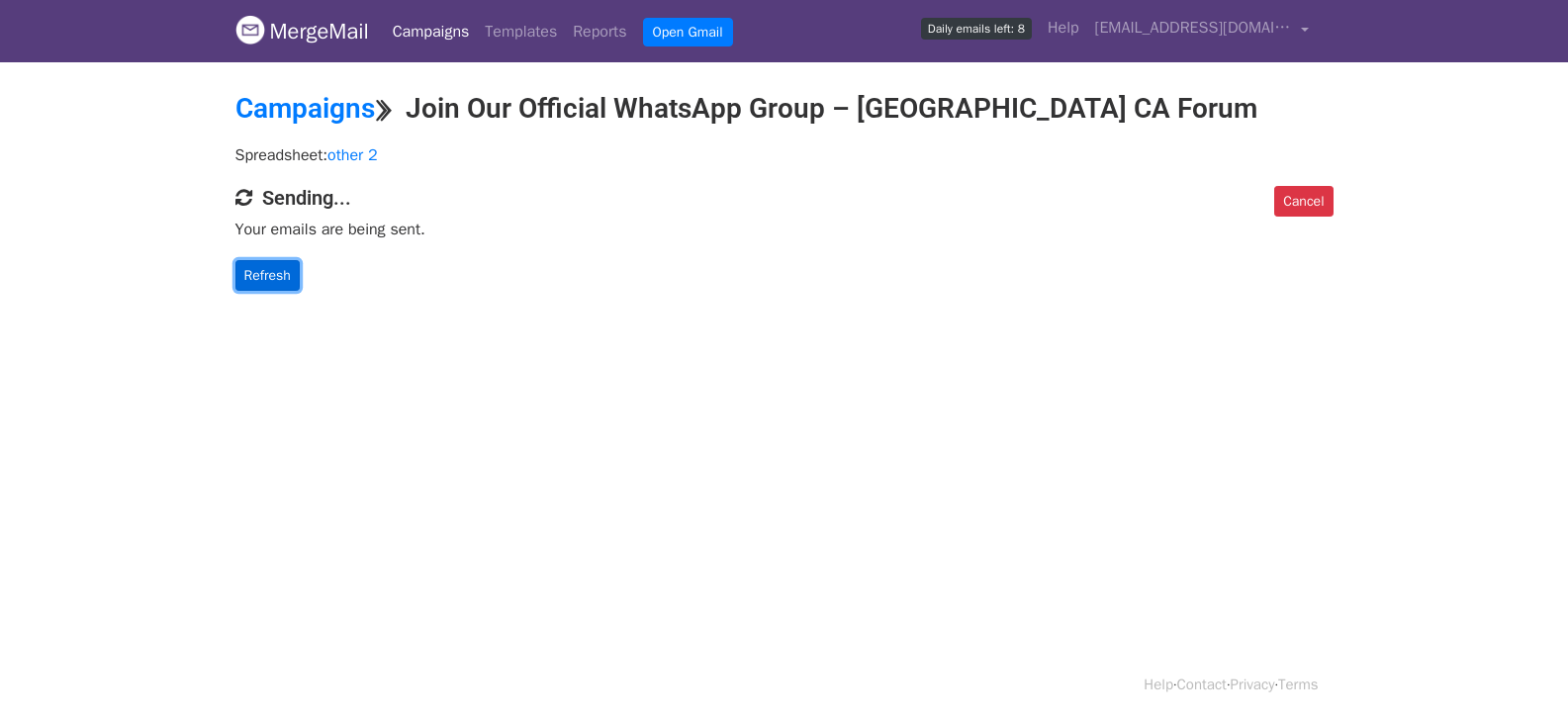click on "Refresh" at bounding box center (267, 275) 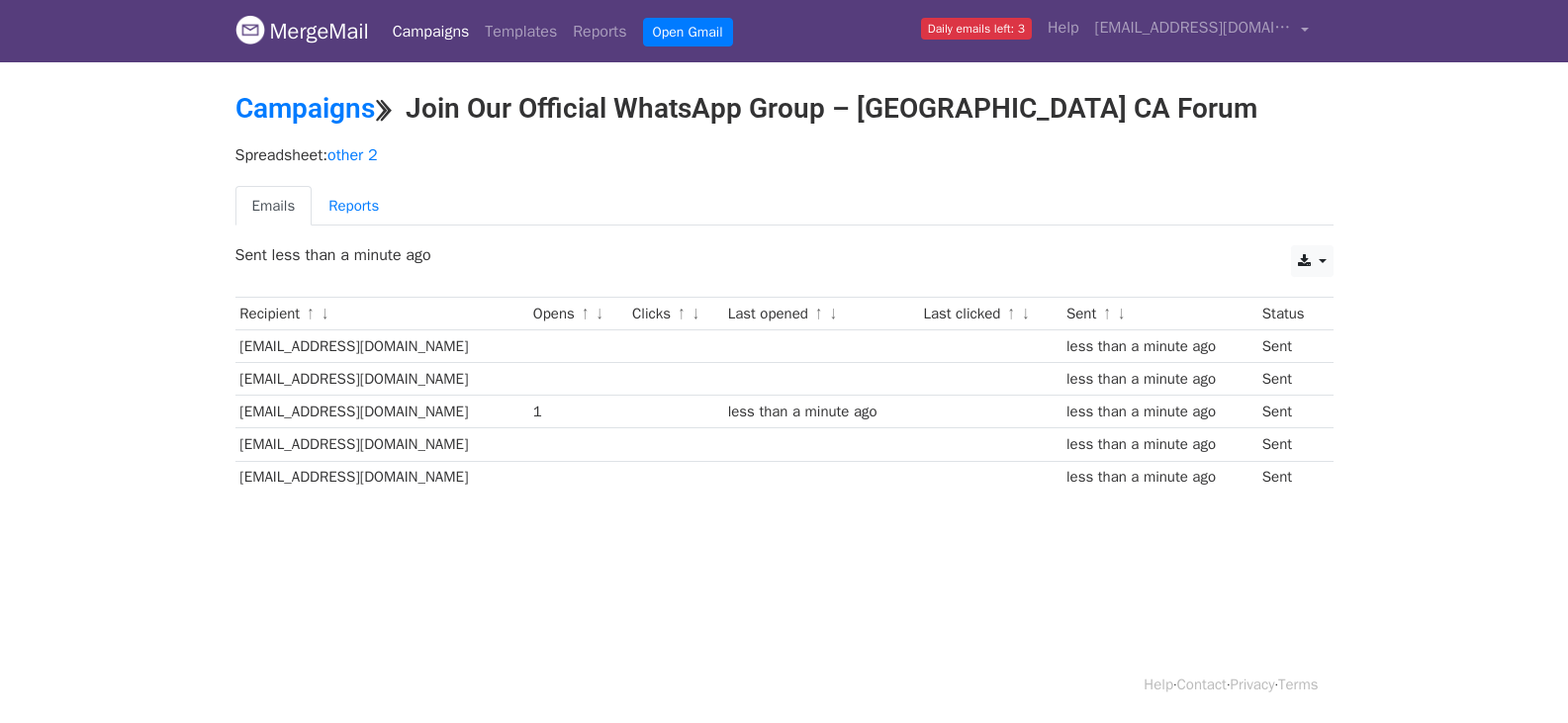 scroll, scrollTop: 0, scrollLeft: 0, axis: both 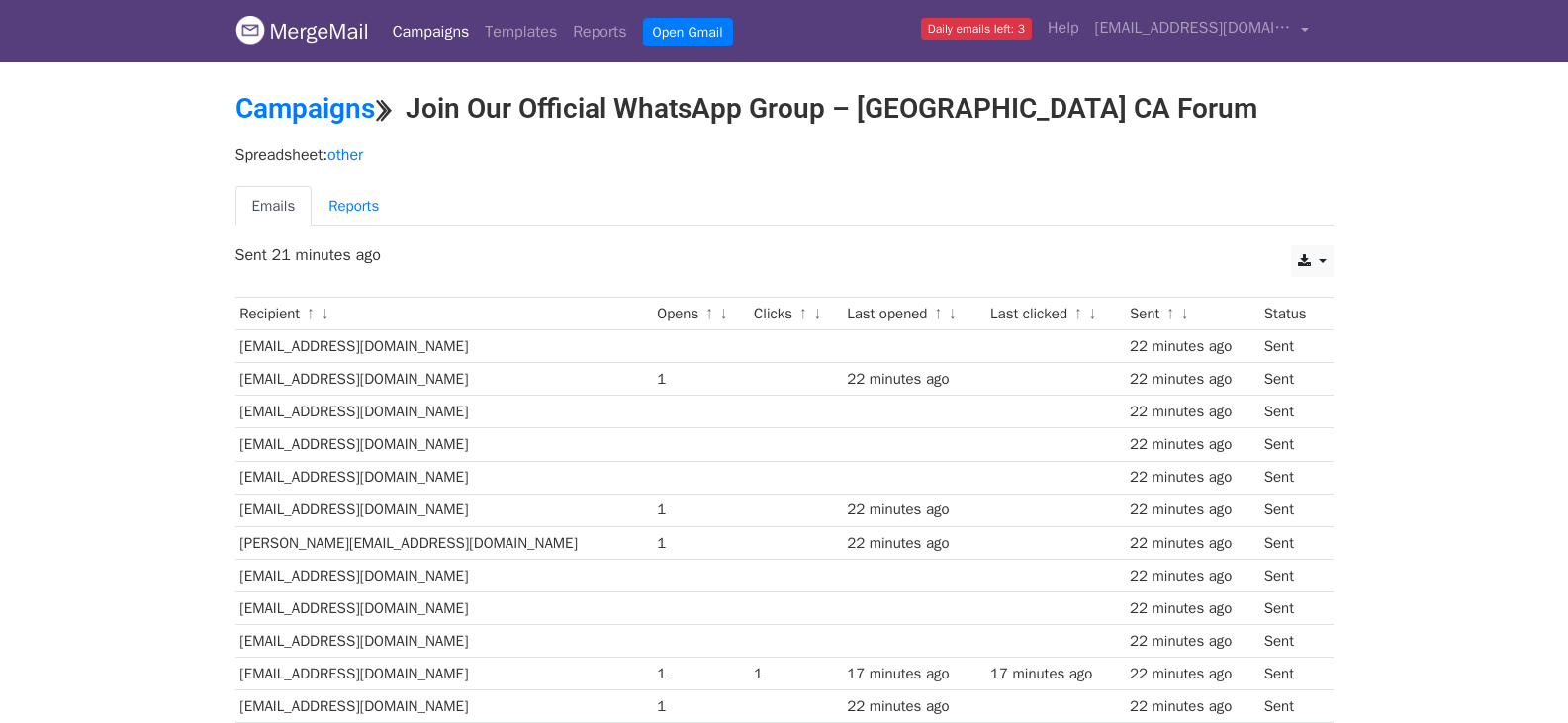 click on "[EMAIL_ADDRESS][DOMAIN_NAME]" at bounding box center (444, 346) 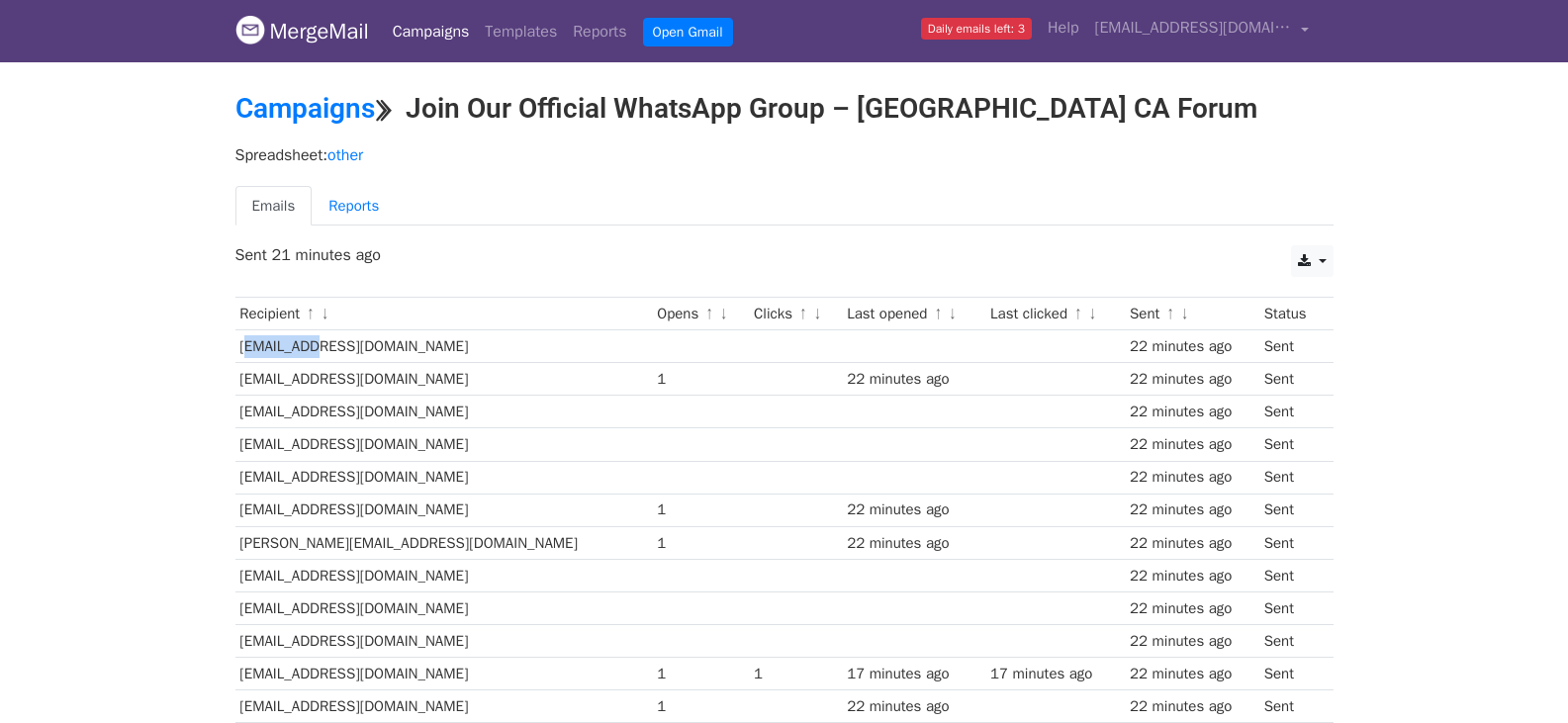 click on "[EMAIL_ADDRESS][DOMAIN_NAME]" at bounding box center (444, 346) 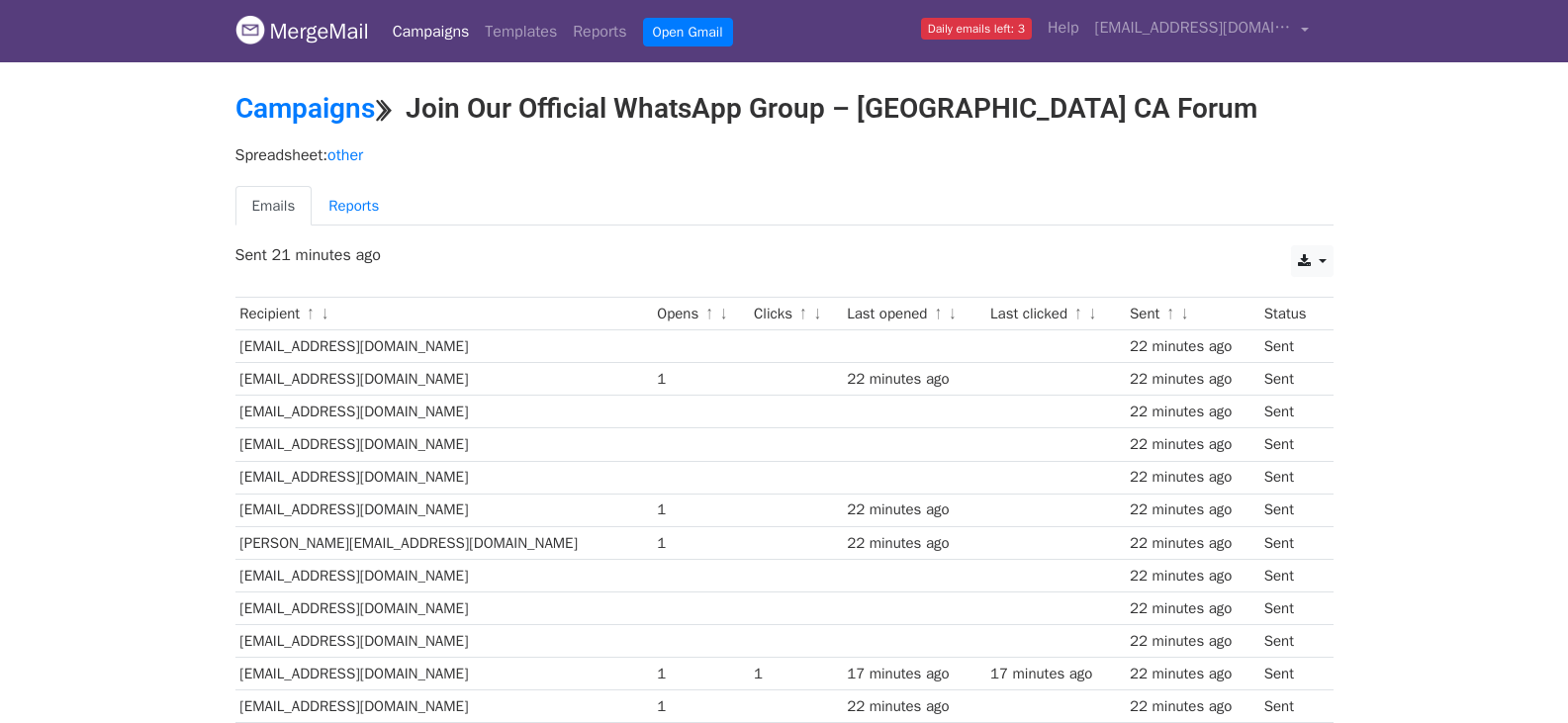 click on "[EMAIL_ADDRESS][DOMAIN_NAME]" at bounding box center [444, 411] 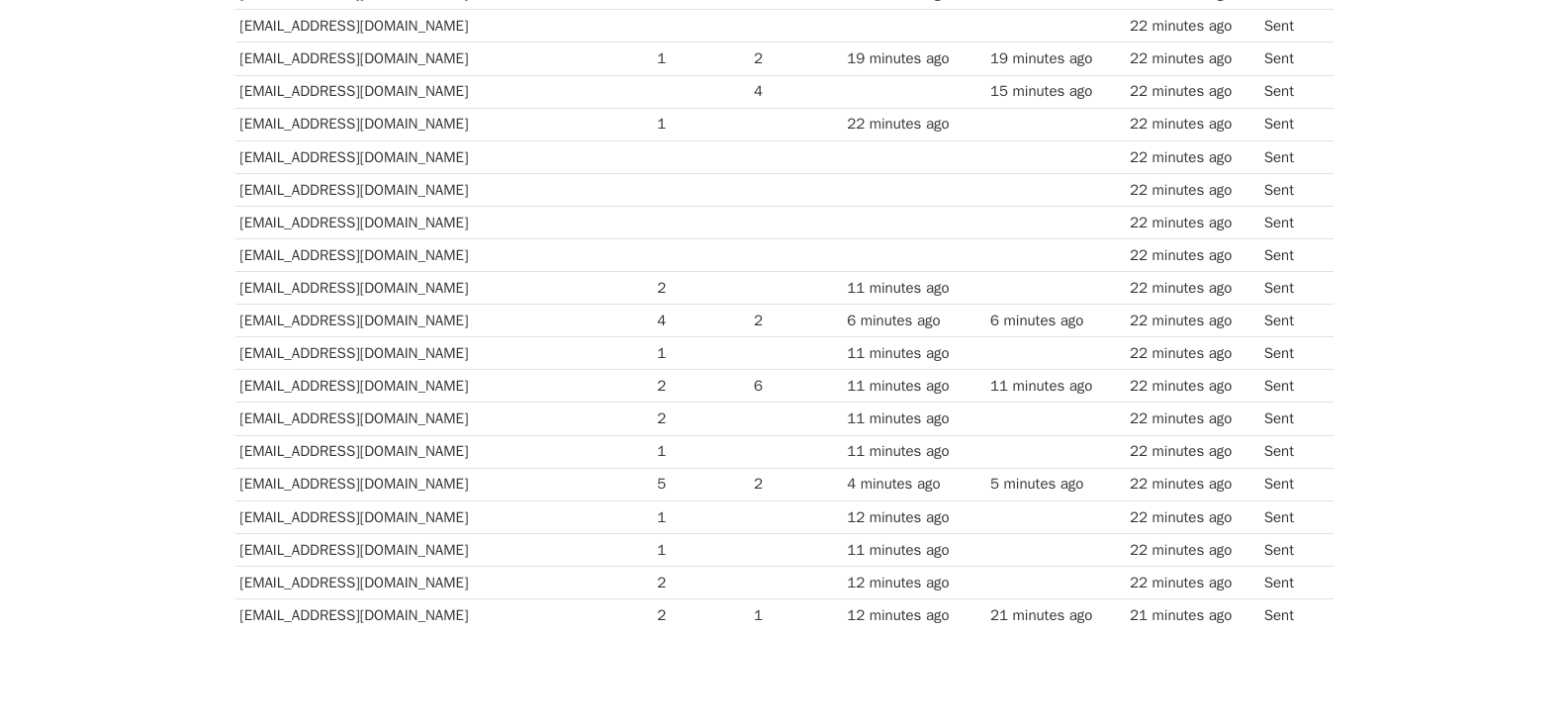 scroll, scrollTop: 1087, scrollLeft: 0, axis: vertical 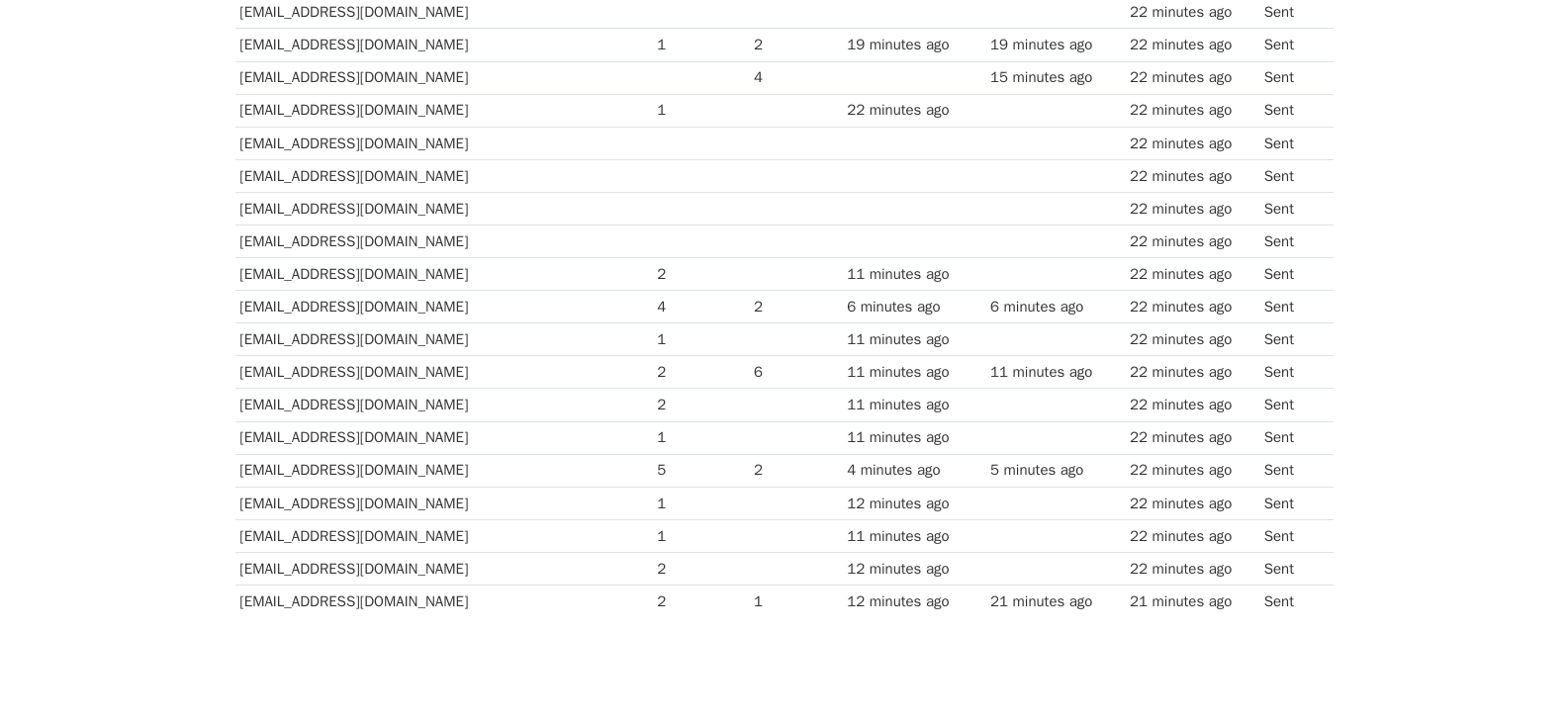 click on "[EMAIL_ADDRESS][DOMAIN_NAME]" at bounding box center (444, 470) 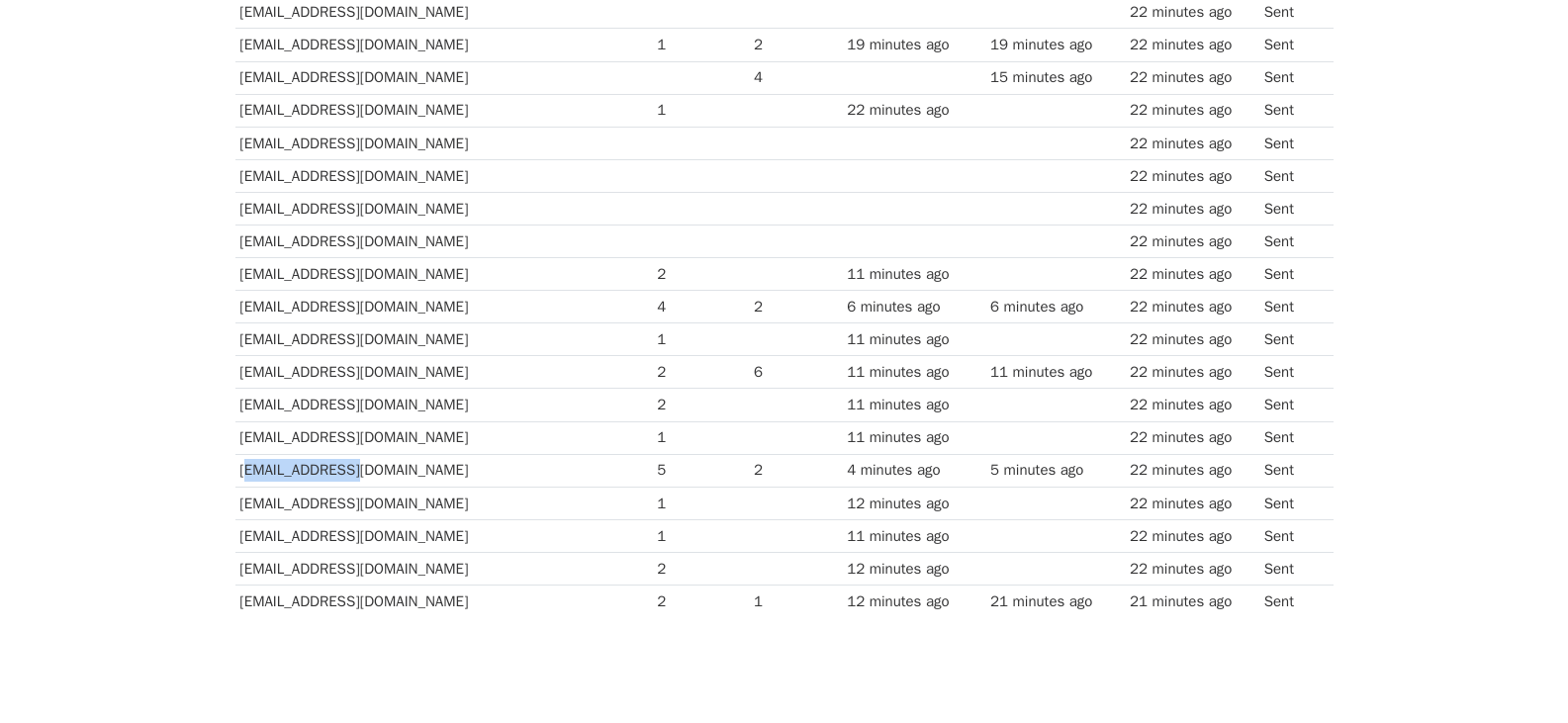 click on "[EMAIL_ADDRESS][DOMAIN_NAME]" at bounding box center (444, 470) 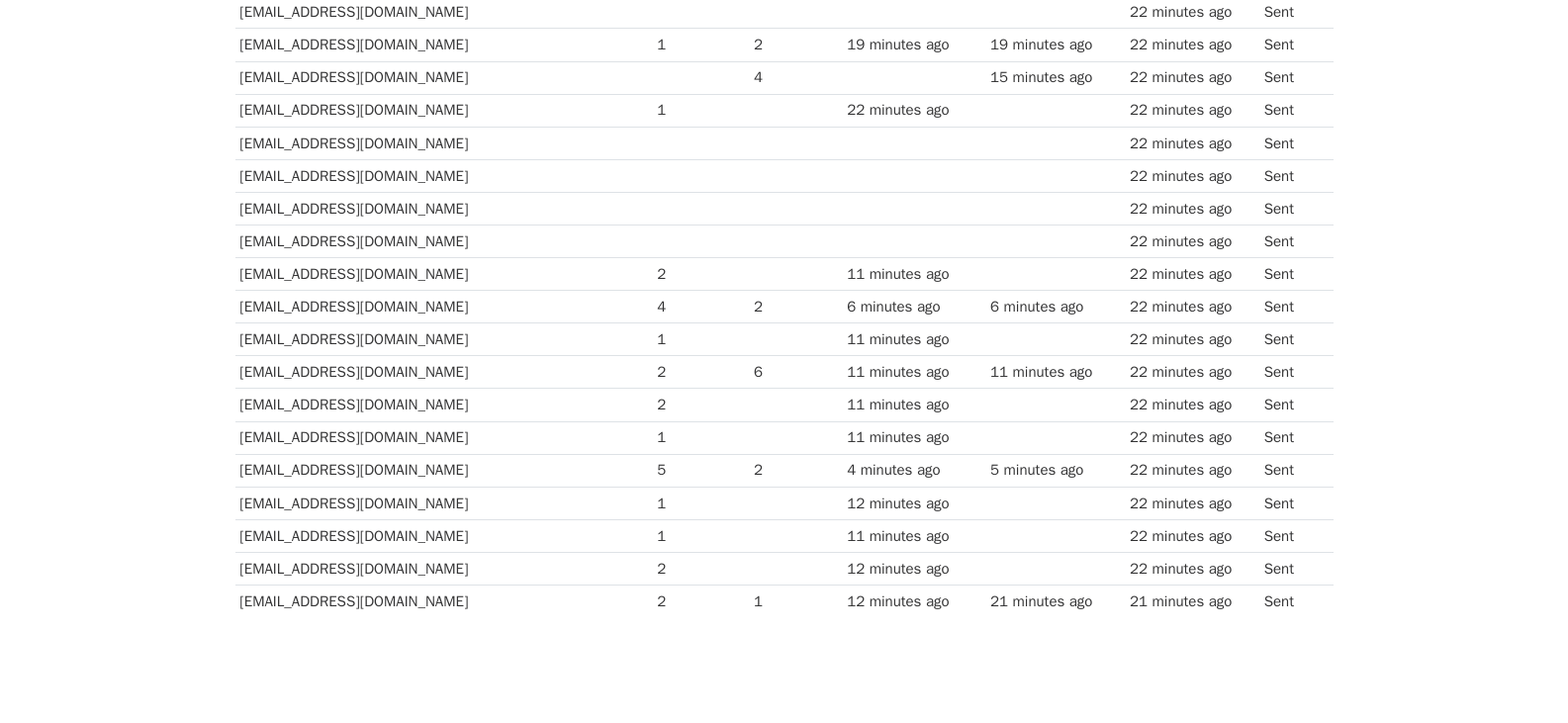 click on "[EMAIL_ADDRESS][DOMAIN_NAME]" at bounding box center (444, 372) 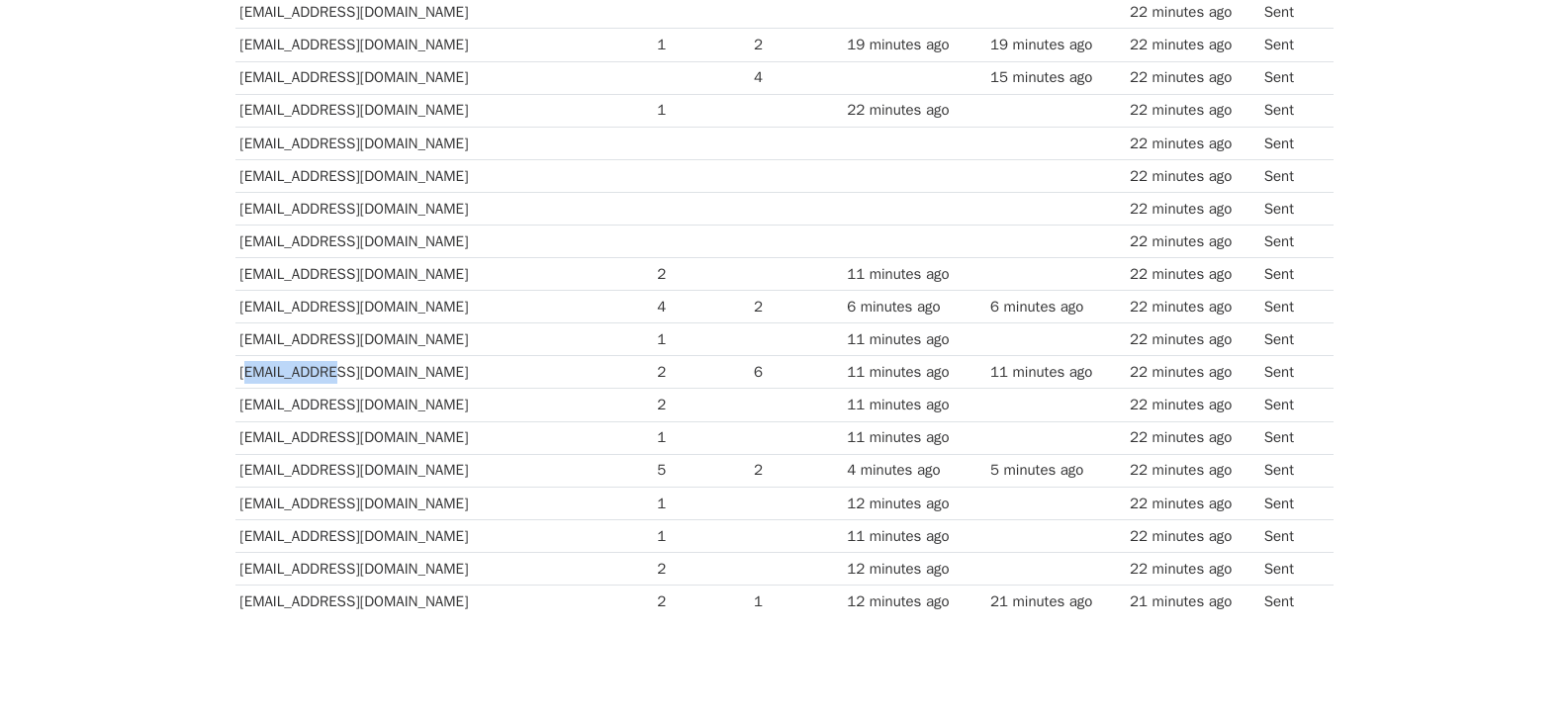 click on "[EMAIL_ADDRESS][DOMAIN_NAME]" at bounding box center (444, 372) 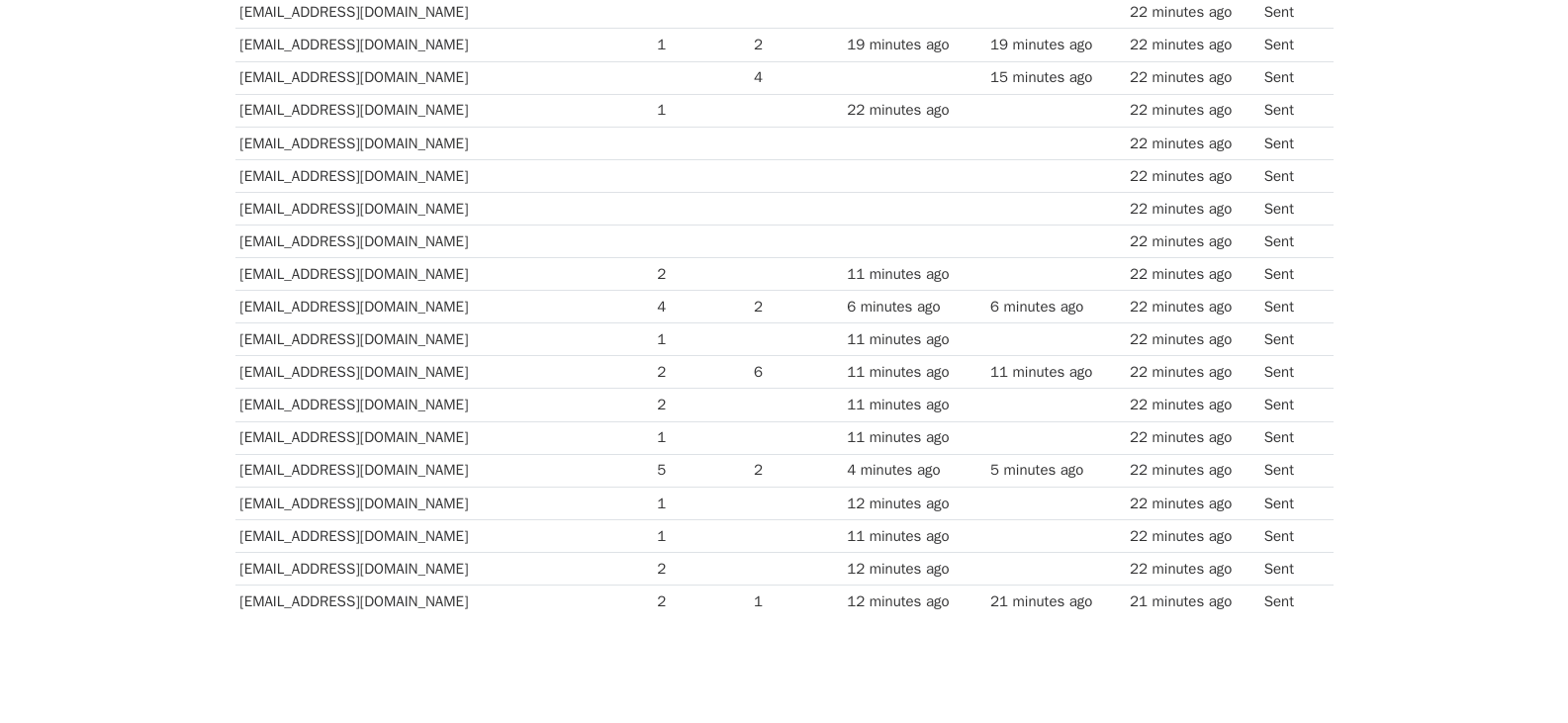 click on "[EMAIL_ADDRESS][DOMAIN_NAME]" at bounding box center [444, 339] 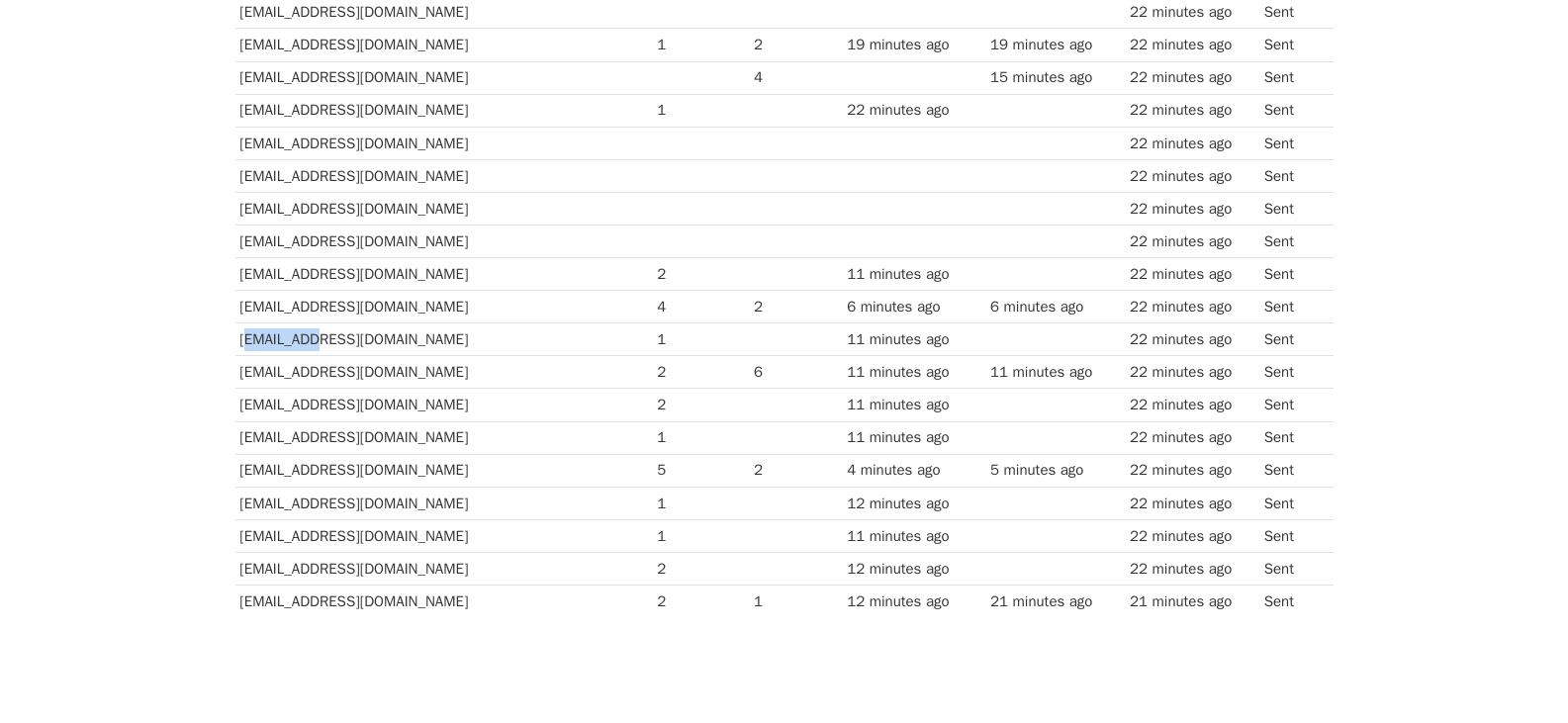 click on "[EMAIL_ADDRESS][DOMAIN_NAME]" at bounding box center (444, 339) 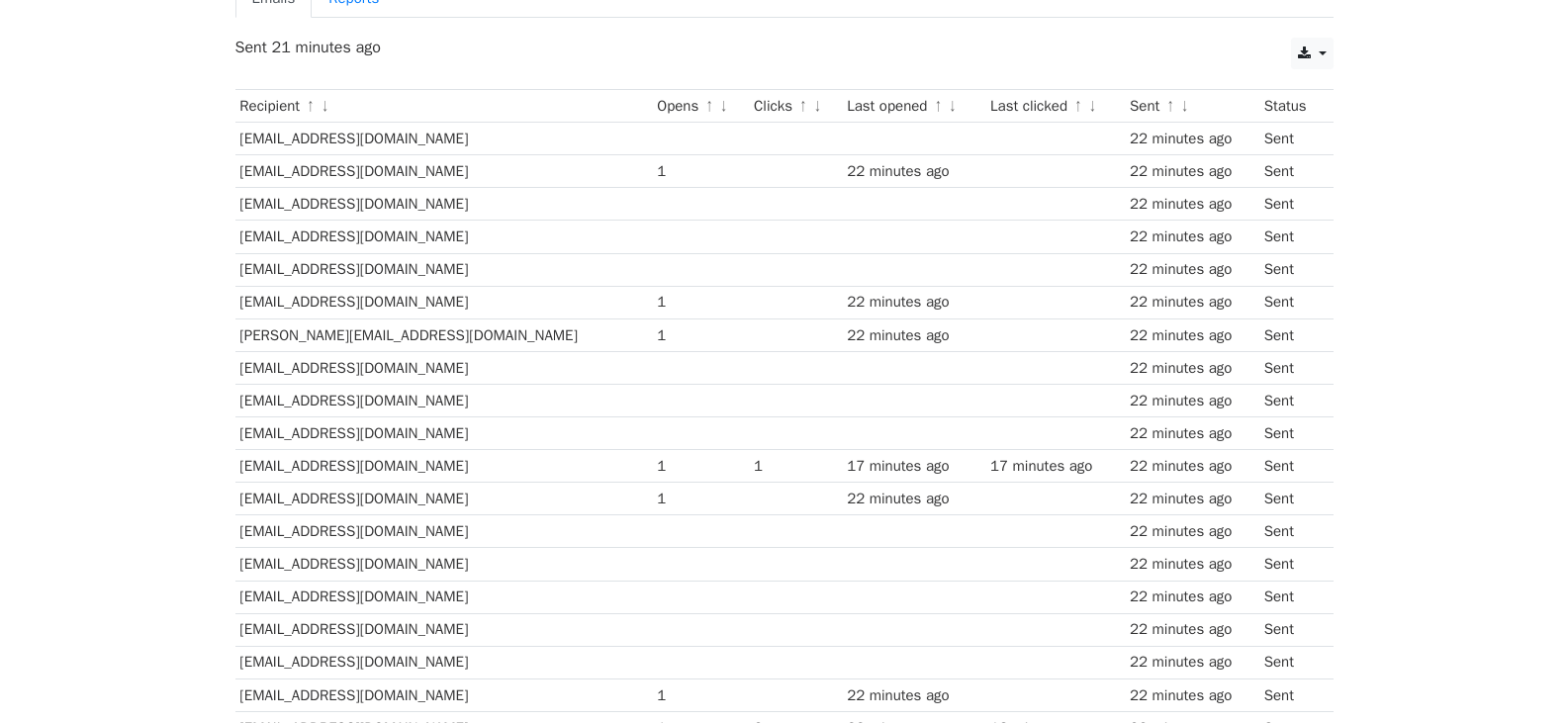 scroll, scrollTop: 1157, scrollLeft: 0, axis: vertical 